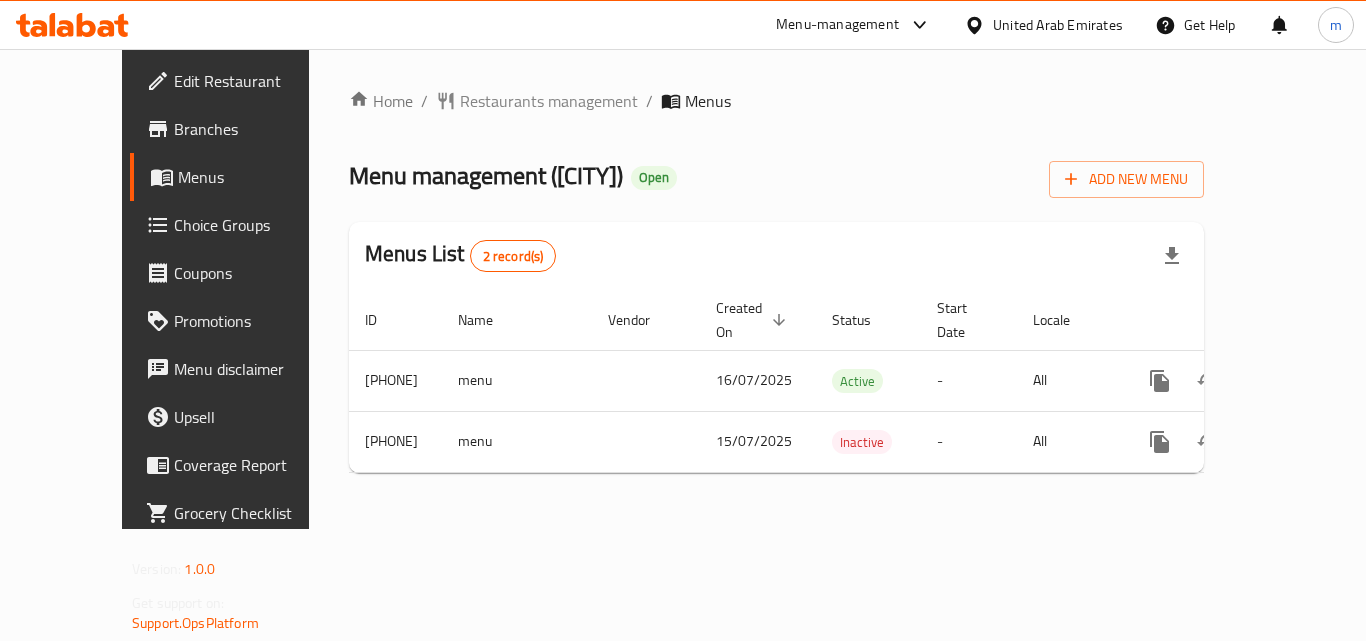 scroll, scrollTop: 0, scrollLeft: 0, axis: both 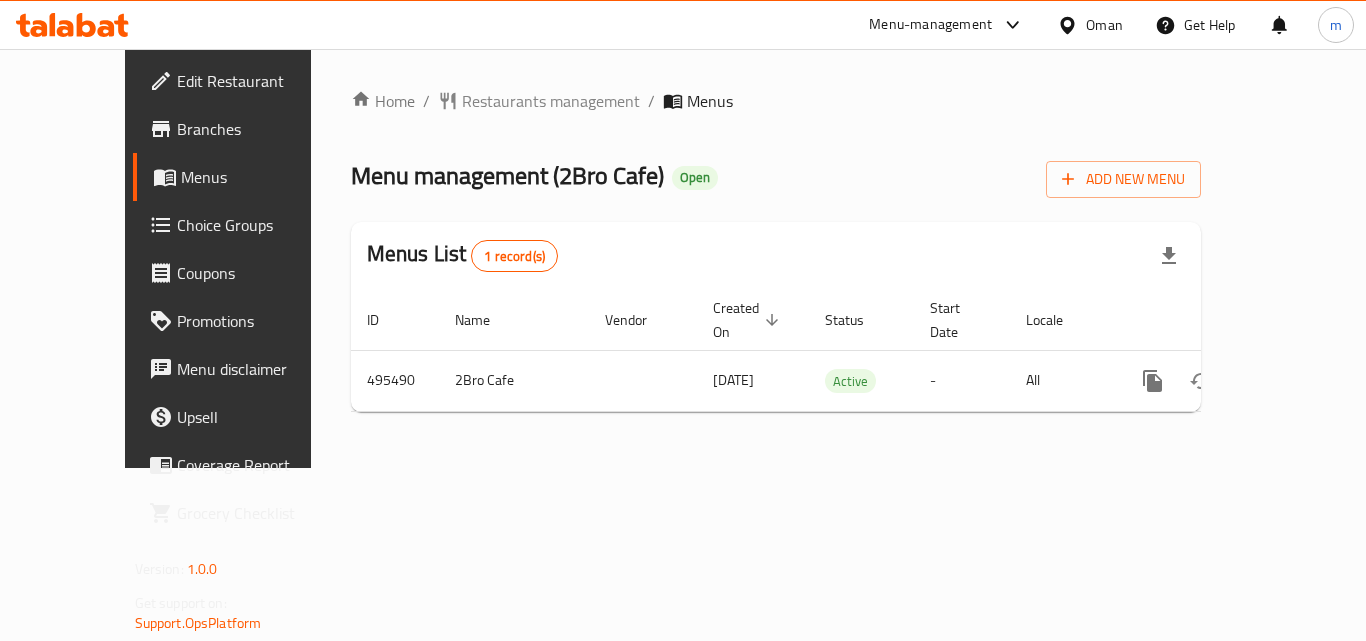 click 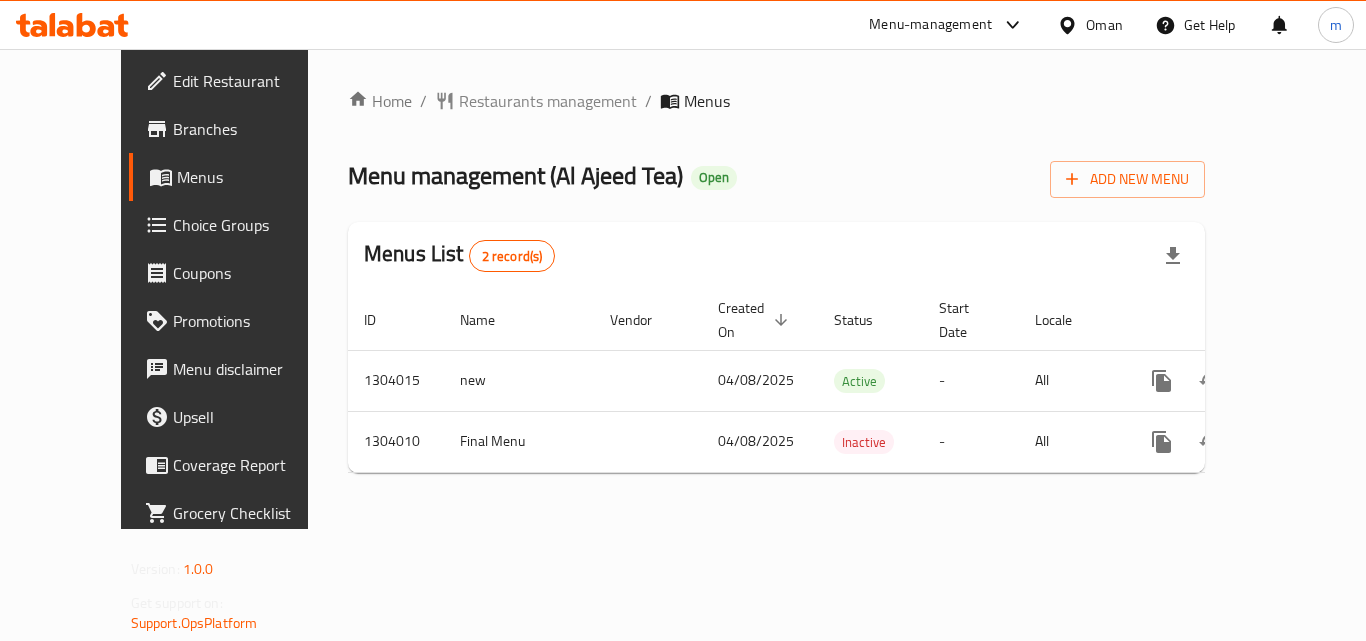 scroll, scrollTop: 0, scrollLeft: 0, axis: both 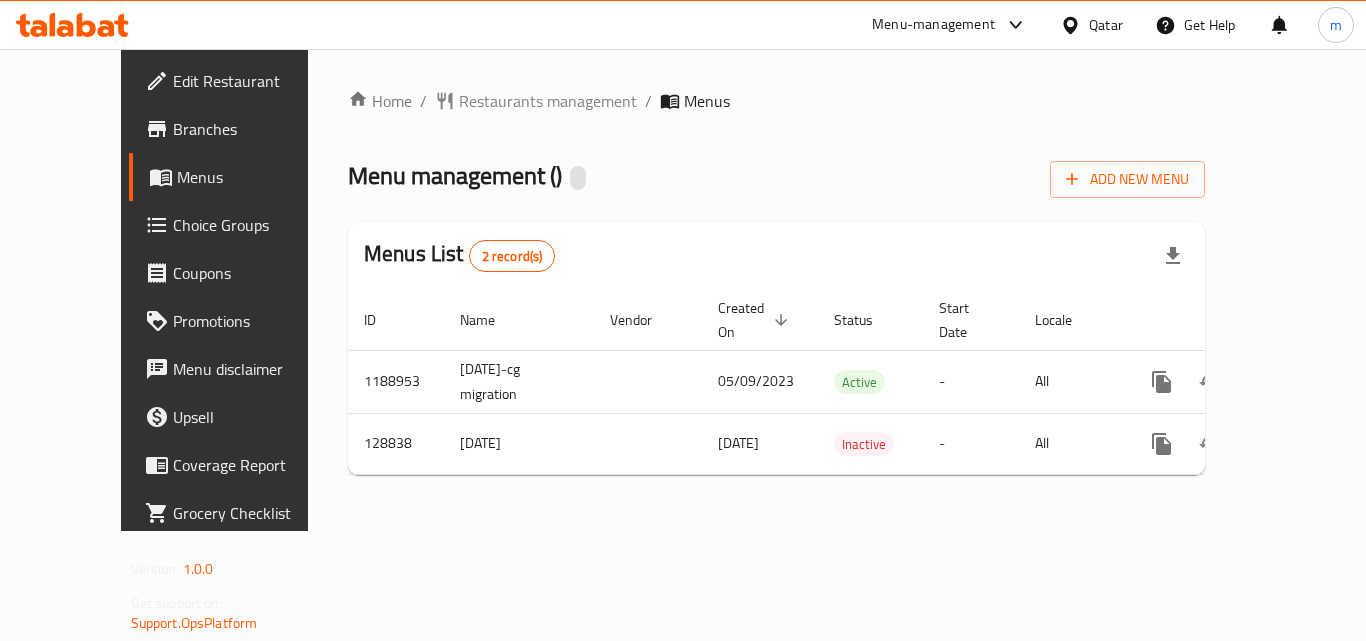 click 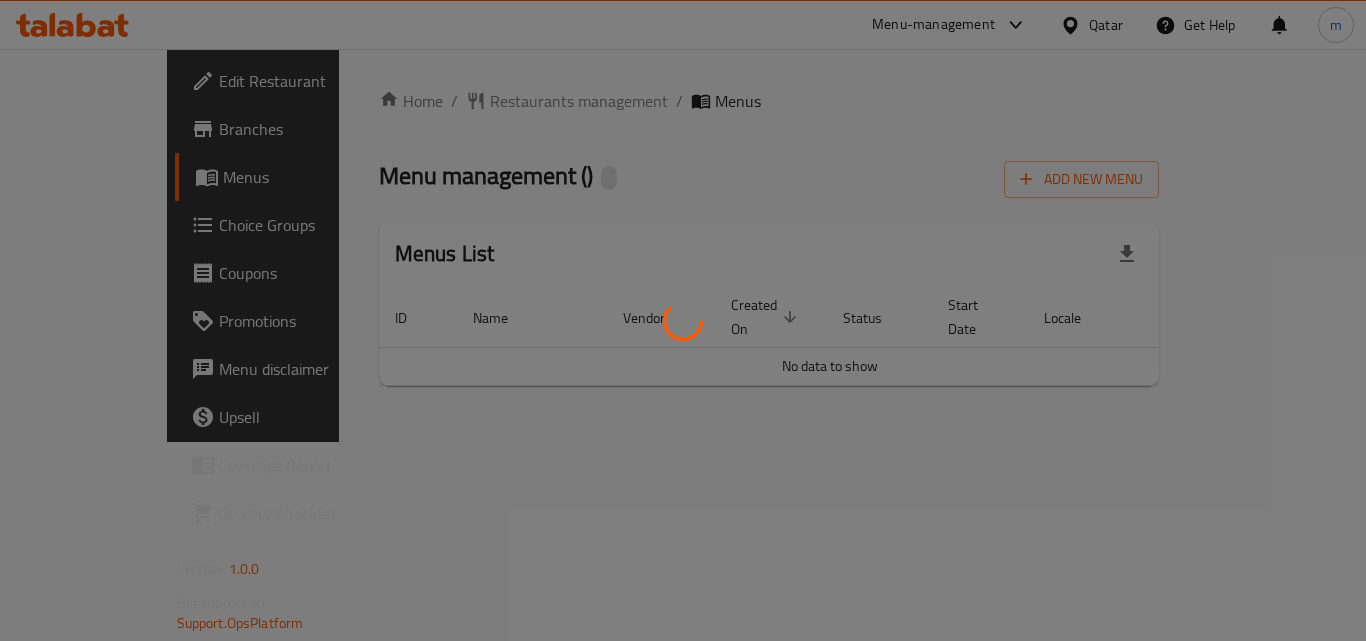 scroll, scrollTop: 0, scrollLeft: 0, axis: both 